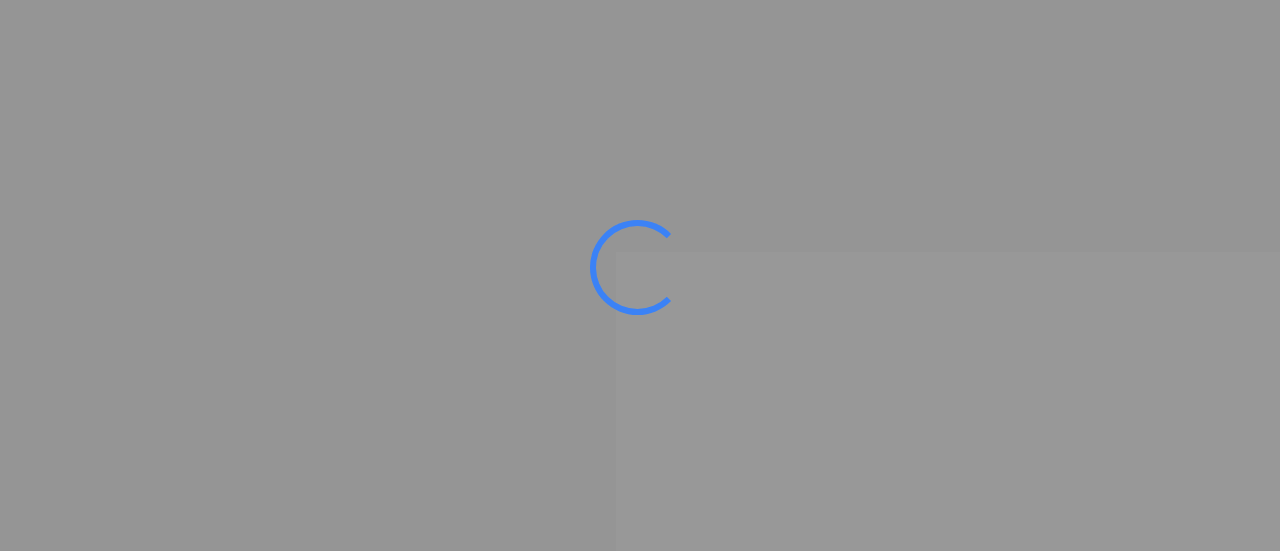 scroll, scrollTop: 0, scrollLeft: 0, axis: both 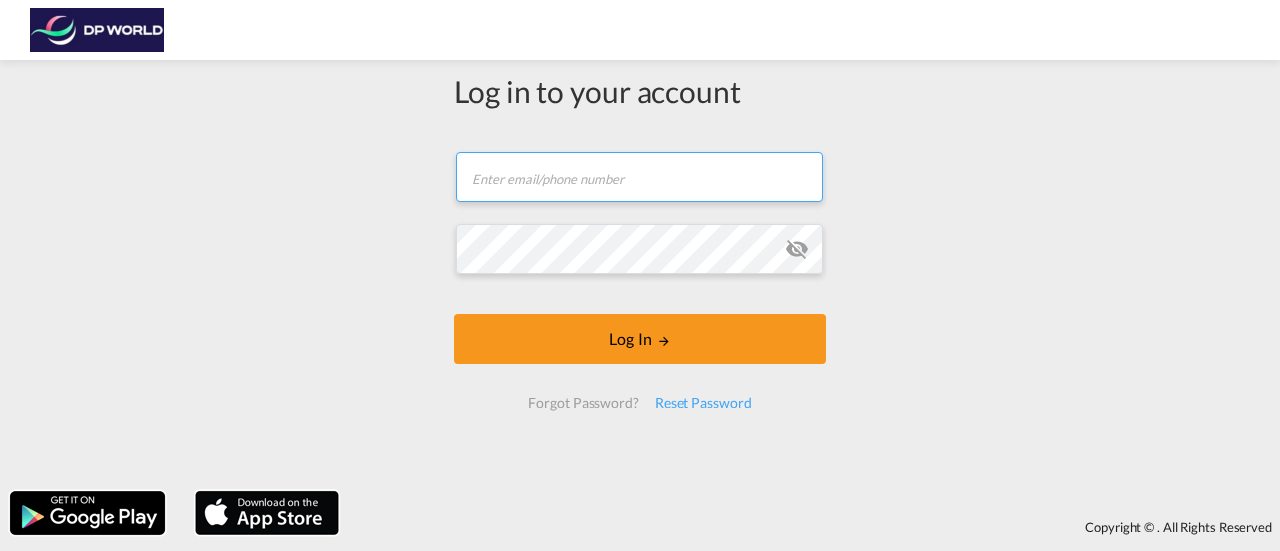click at bounding box center (639, 177) 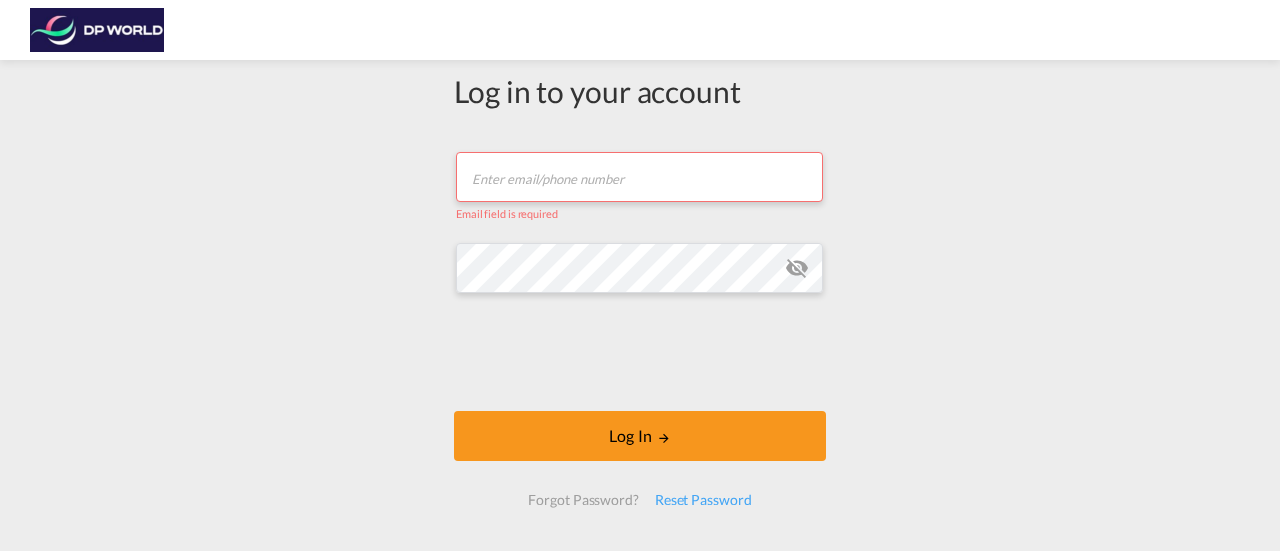 type on "[PERSON_NAME][EMAIL_ADDRESS][PERSON_NAME][DOMAIN_NAME]" 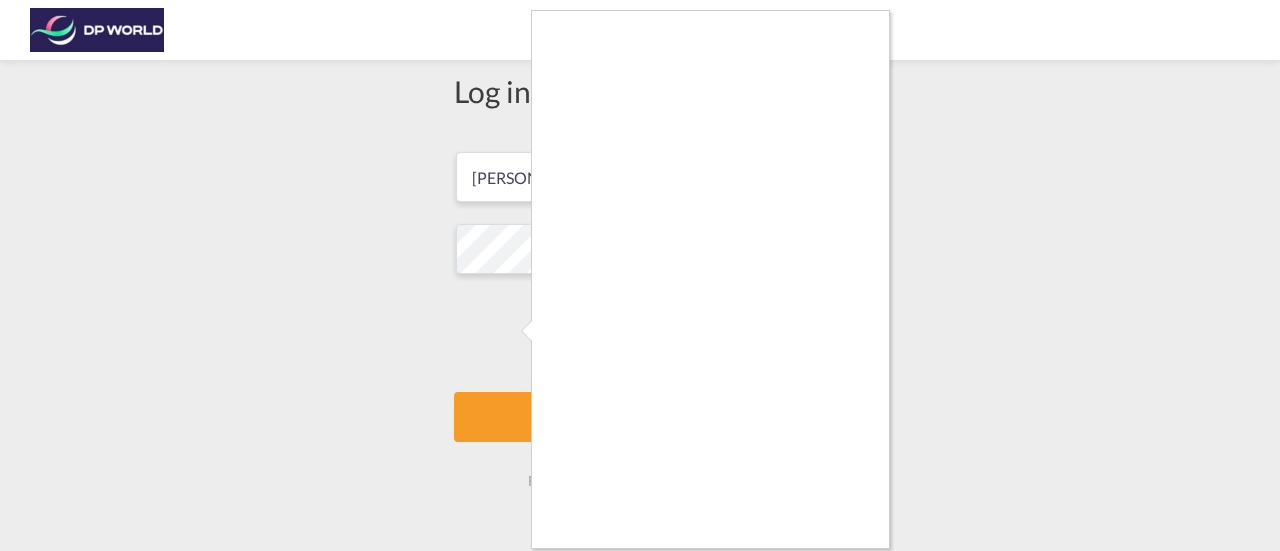 scroll, scrollTop: 19, scrollLeft: 0, axis: vertical 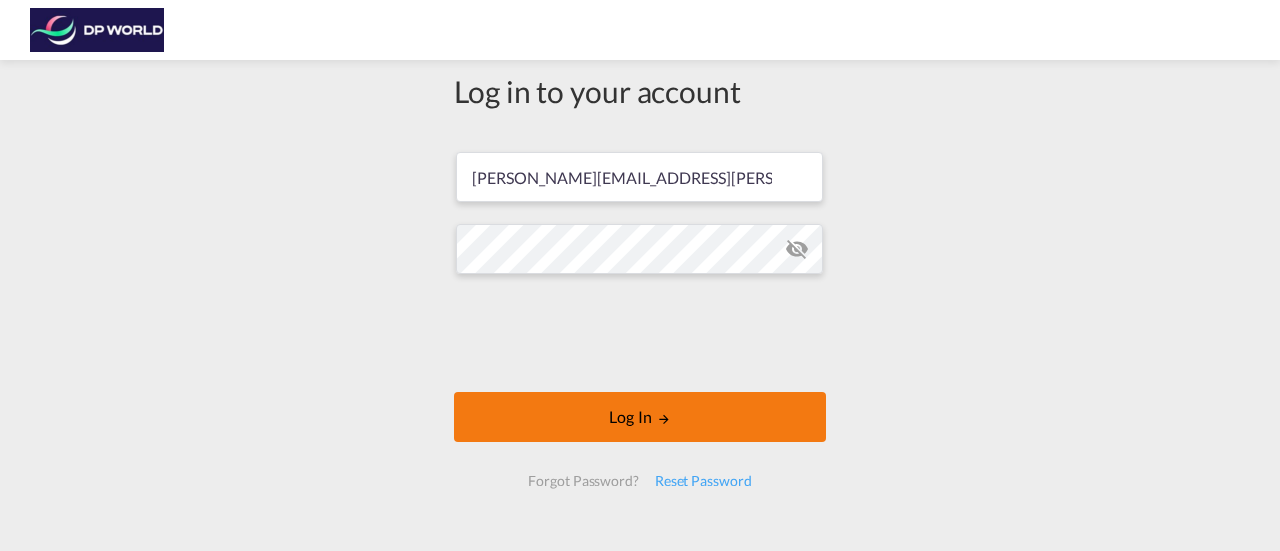click on "Log In" at bounding box center (640, 417) 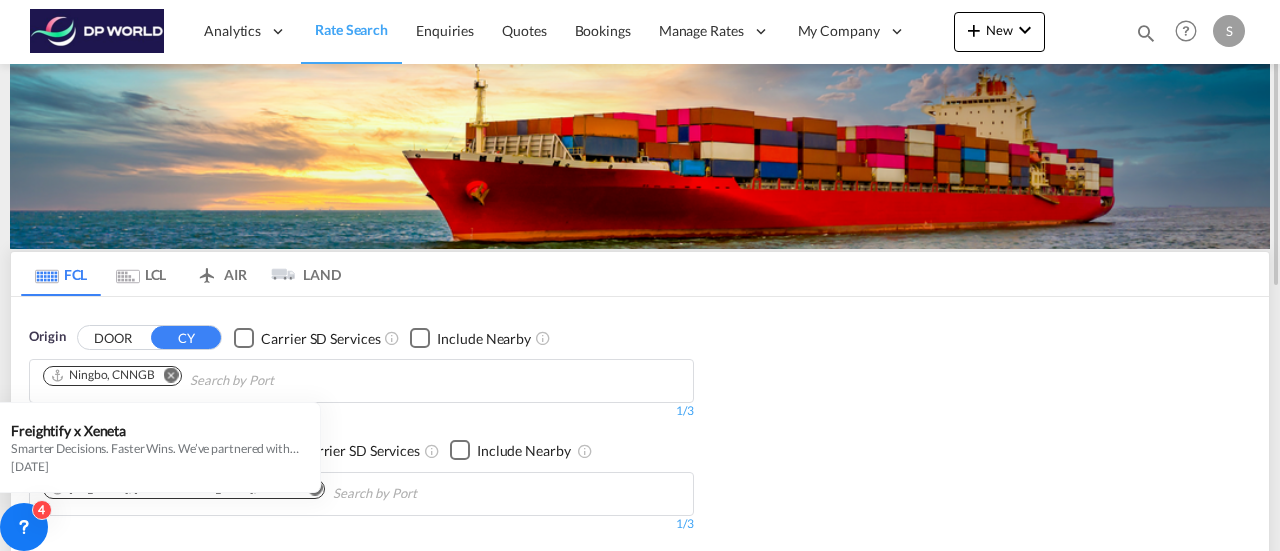 click at bounding box center [171, 374] 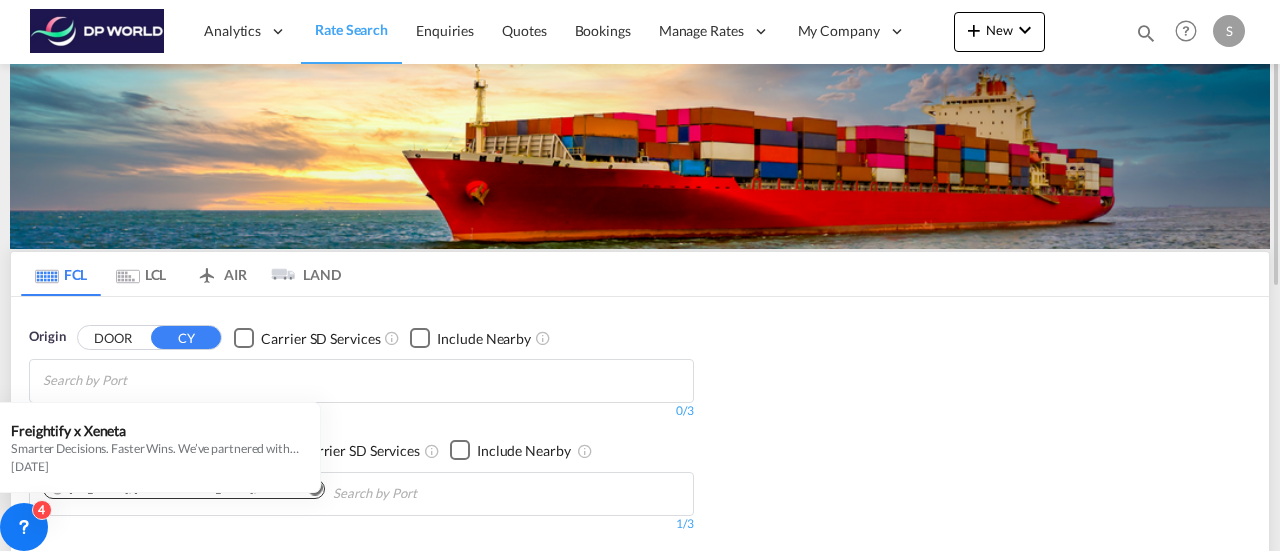 click at bounding box center [428, 494] 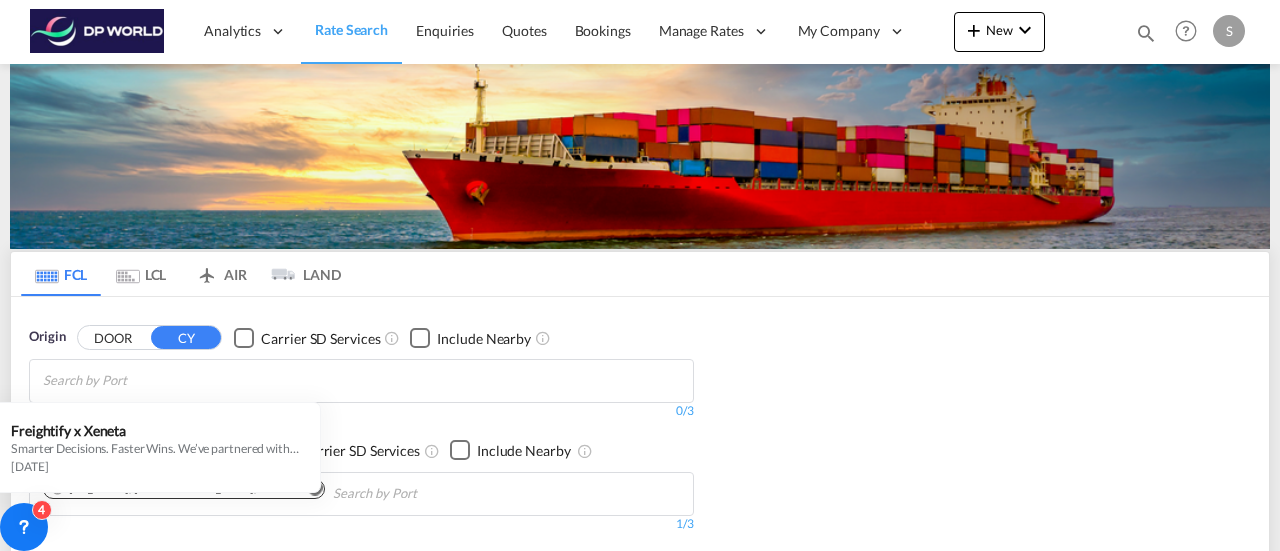 click on "Analytics
Reports
Dashboard
Rate Search
Enquiries
Quotes
Bookings" at bounding box center [640, 275] 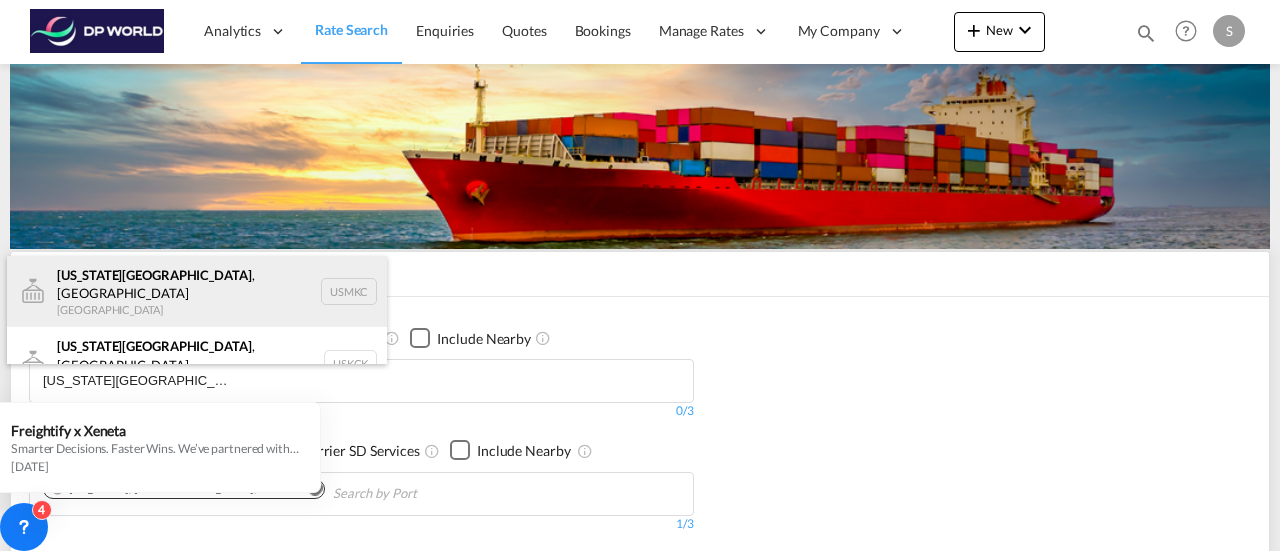 type on "[US_STATE][GEOGRAPHIC_DATA]" 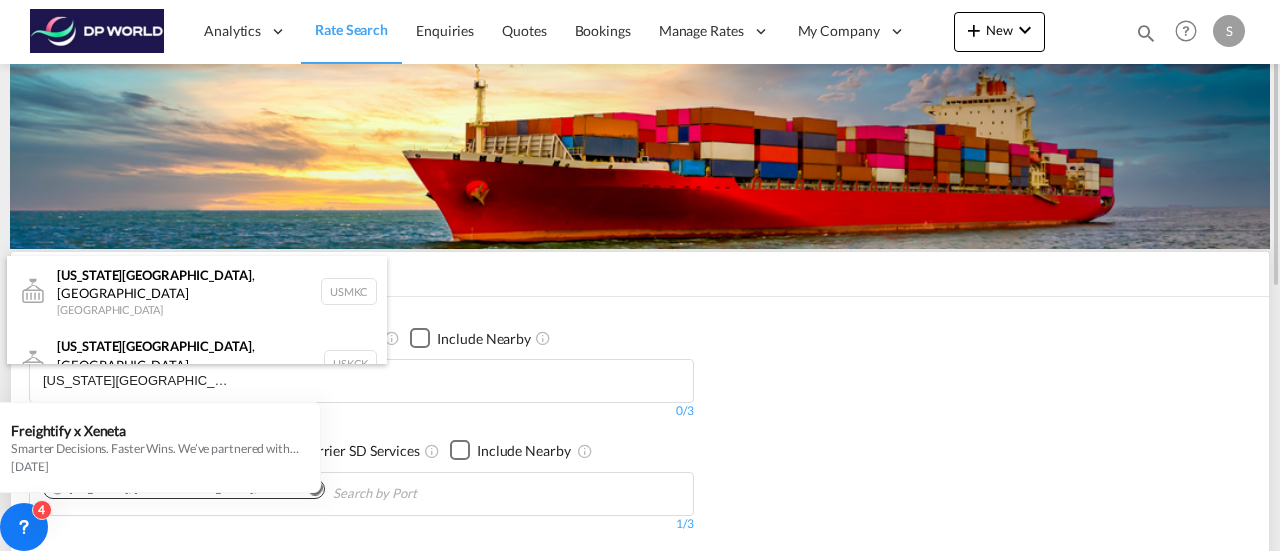 type 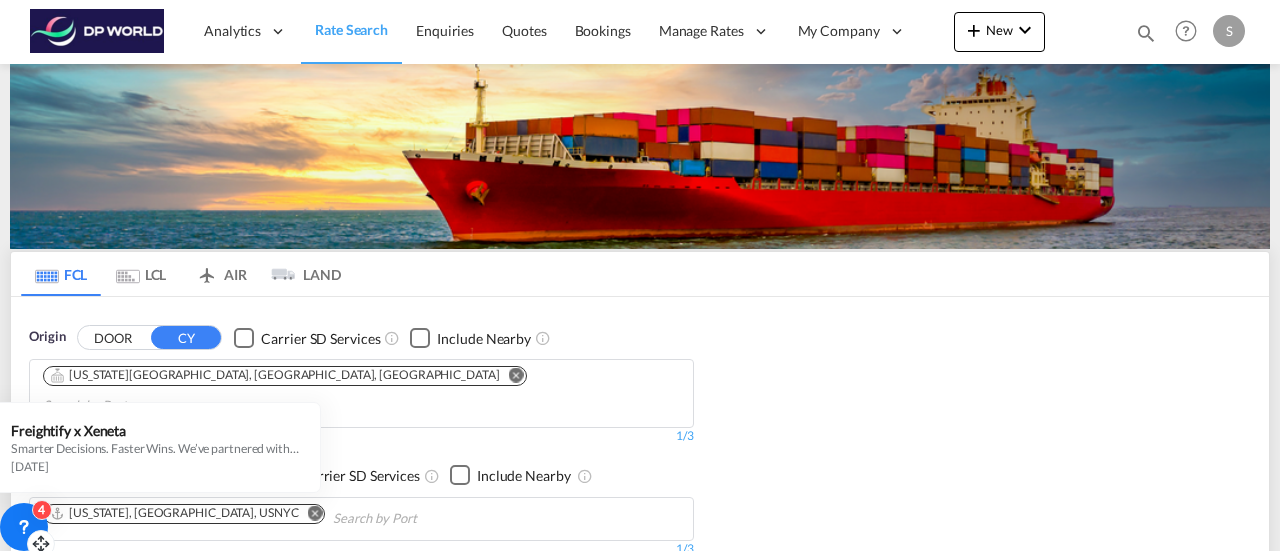 click on "4" at bounding box center (24, 527) 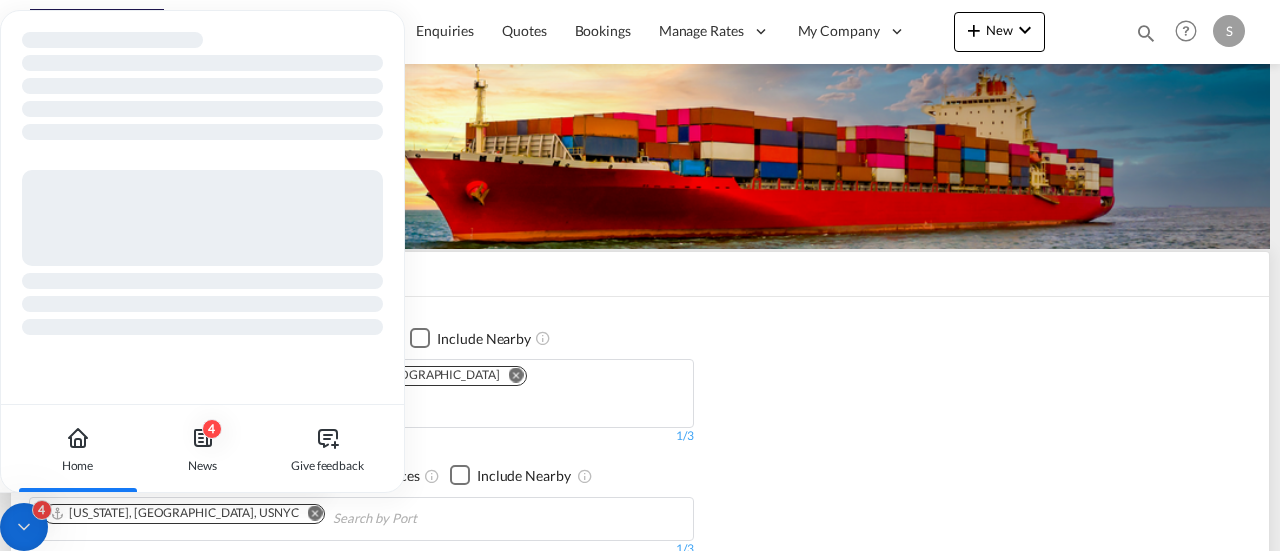 click on "4" at bounding box center [24, 527] 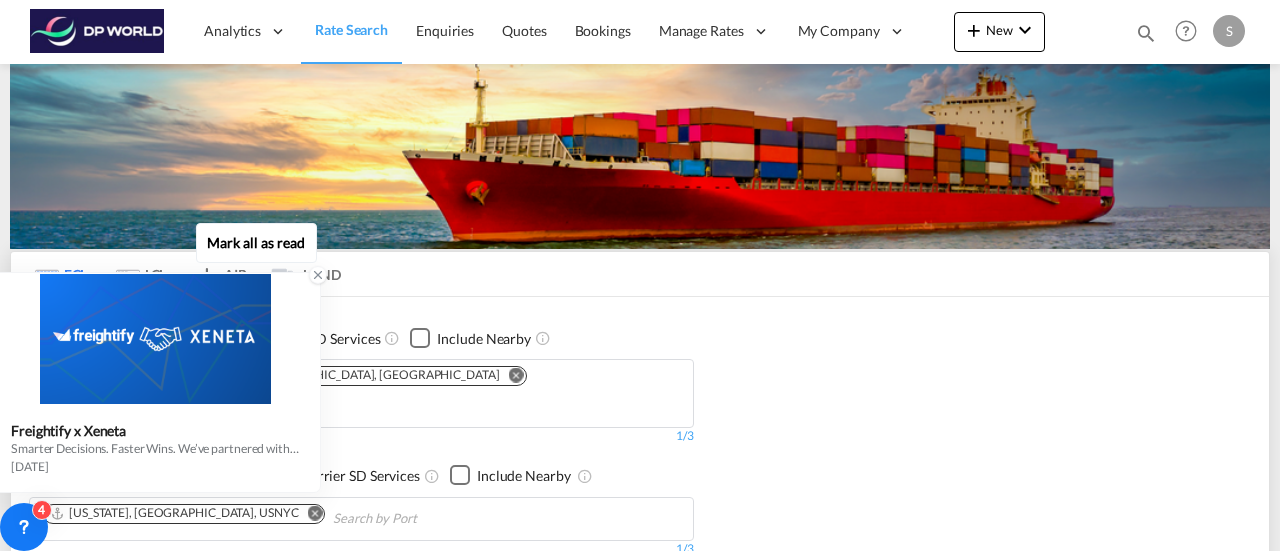 click 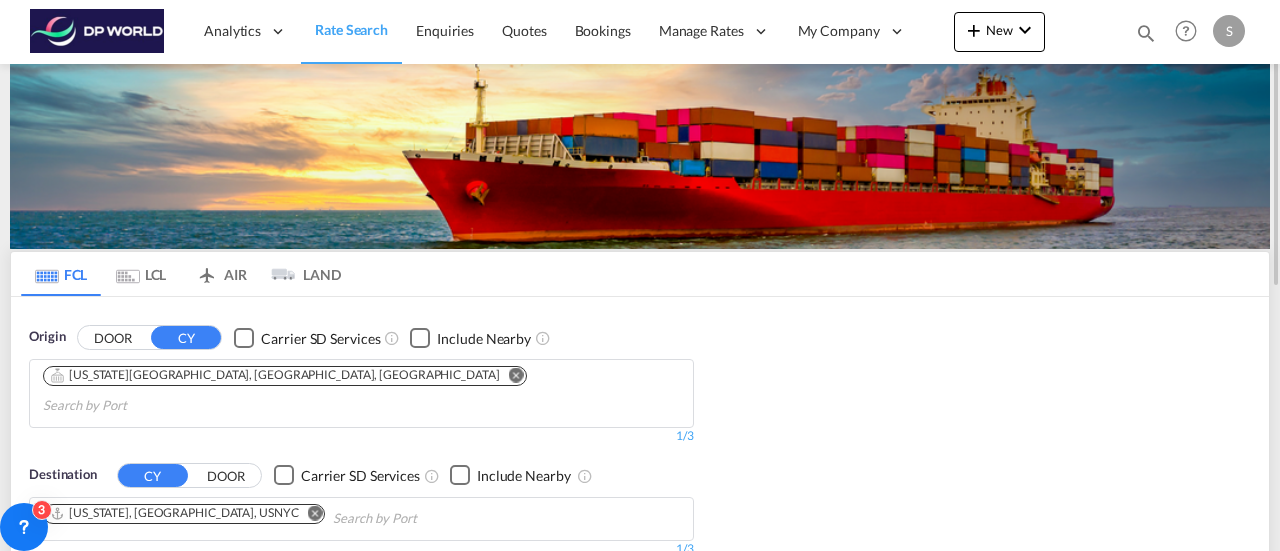 click at bounding box center [315, 512] 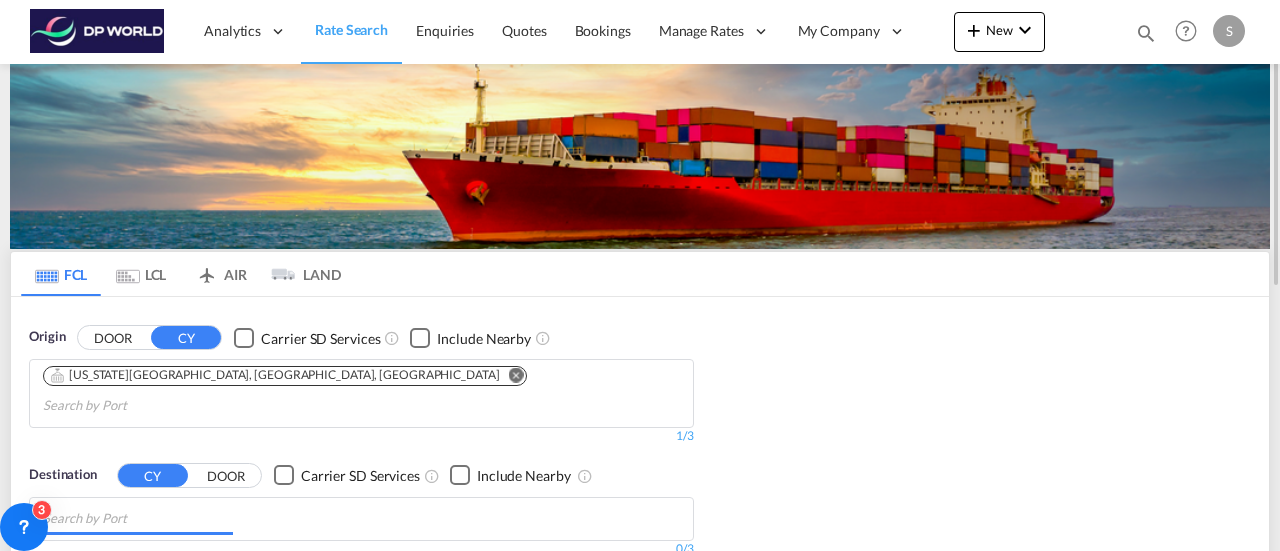 click at bounding box center [138, 519] 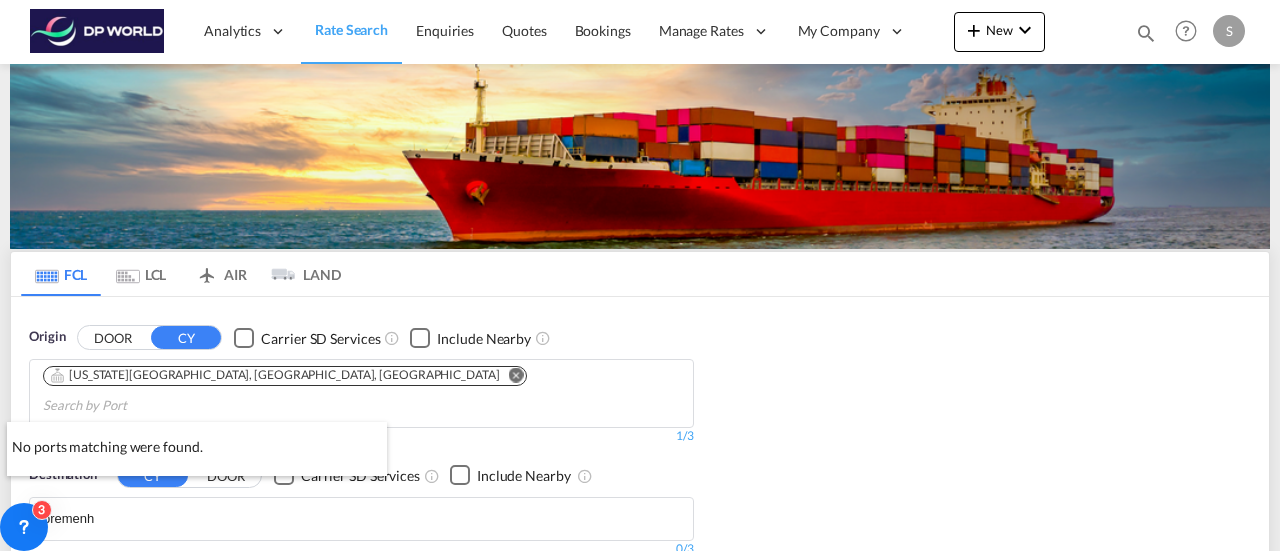 scroll, scrollTop: 0, scrollLeft: 0, axis: both 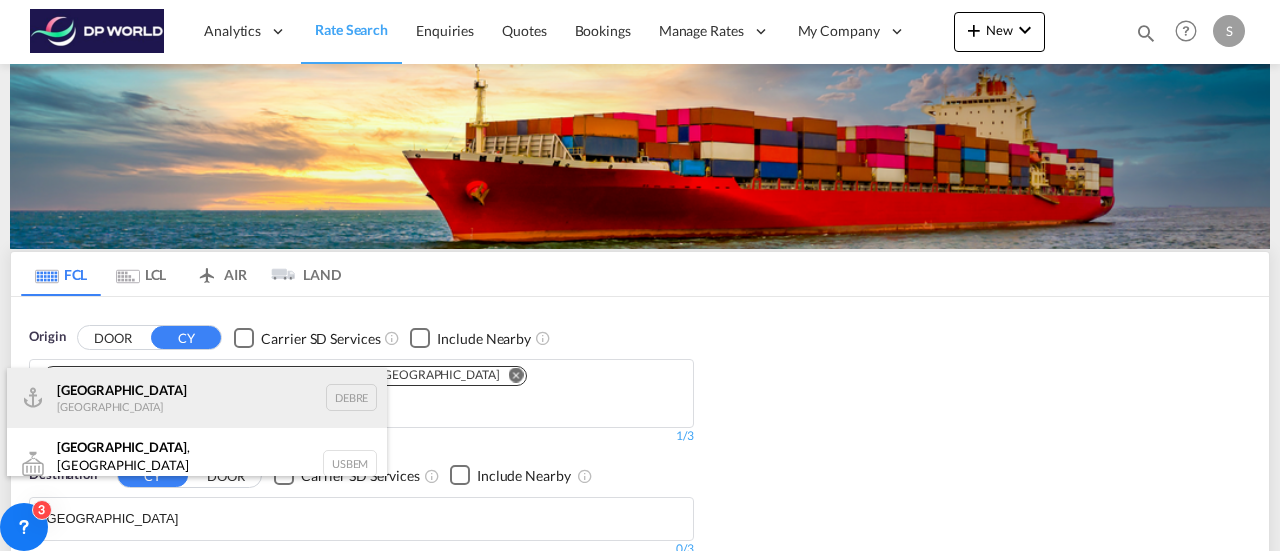 type on "[GEOGRAPHIC_DATA]" 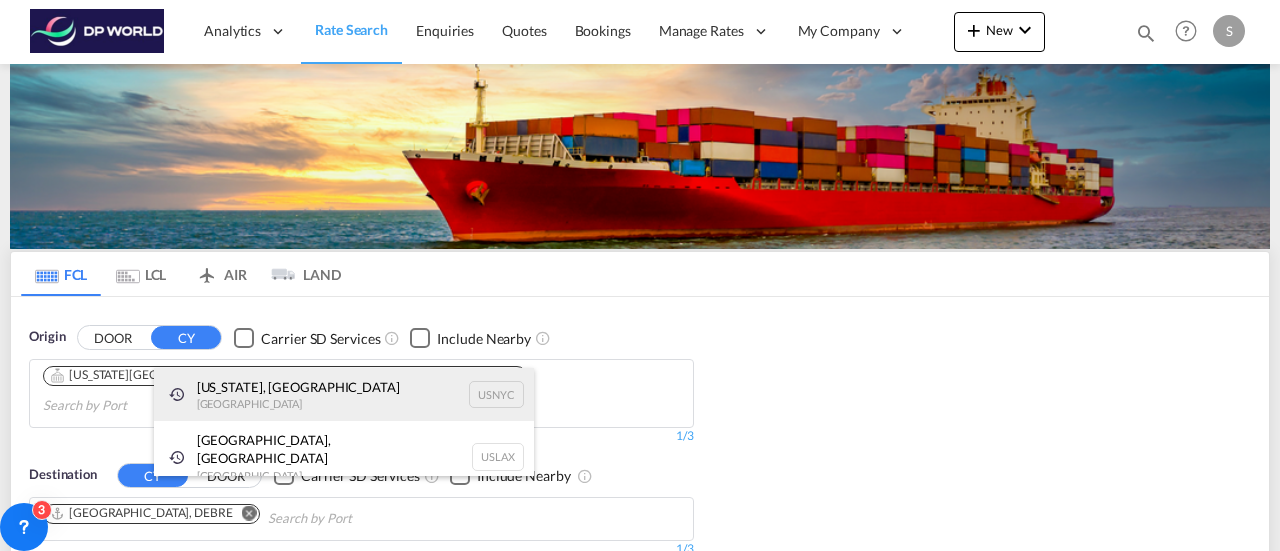 click on "[US_STATE], [GEOGRAPHIC_DATA]
[GEOGRAPHIC_DATA]
USNYC" at bounding box center (344, 395) 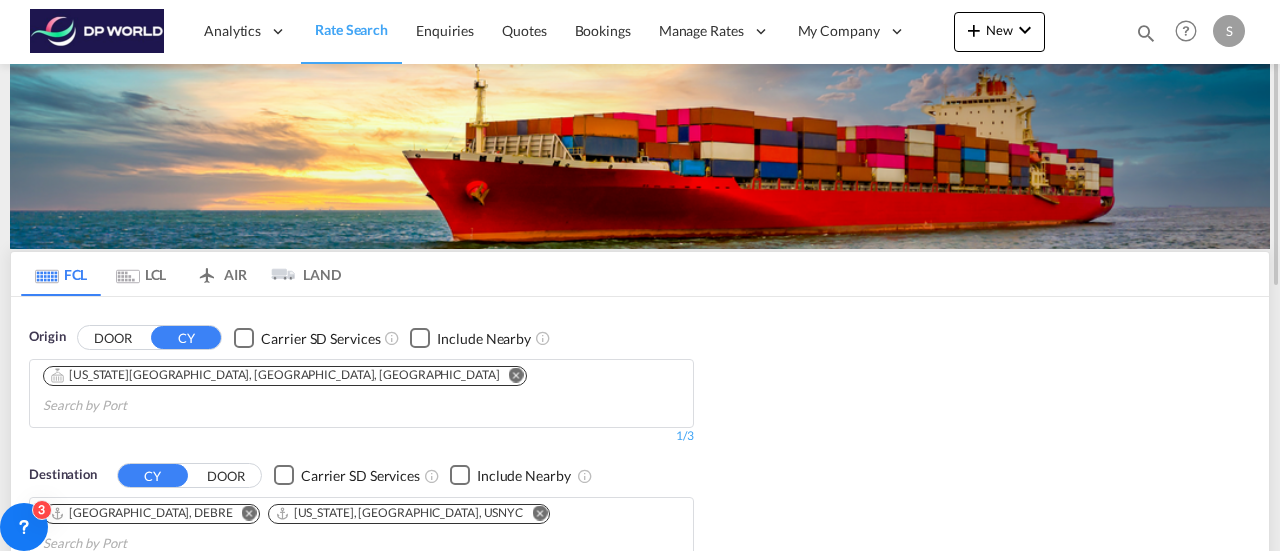 click at bounding box center (539, 512) 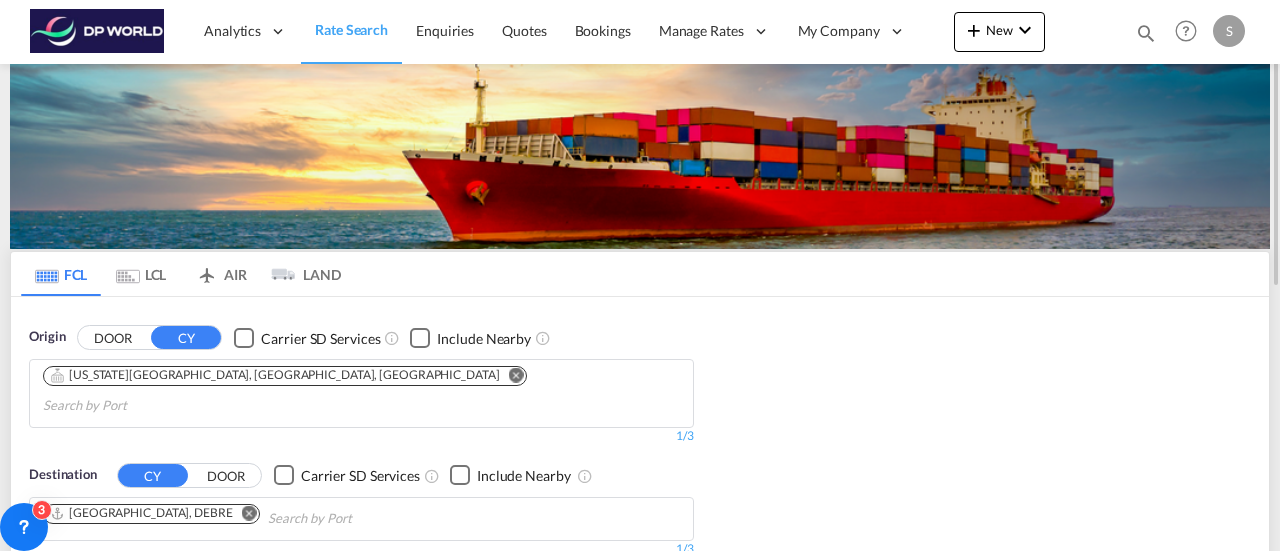 click at bounding box center (249, 512) 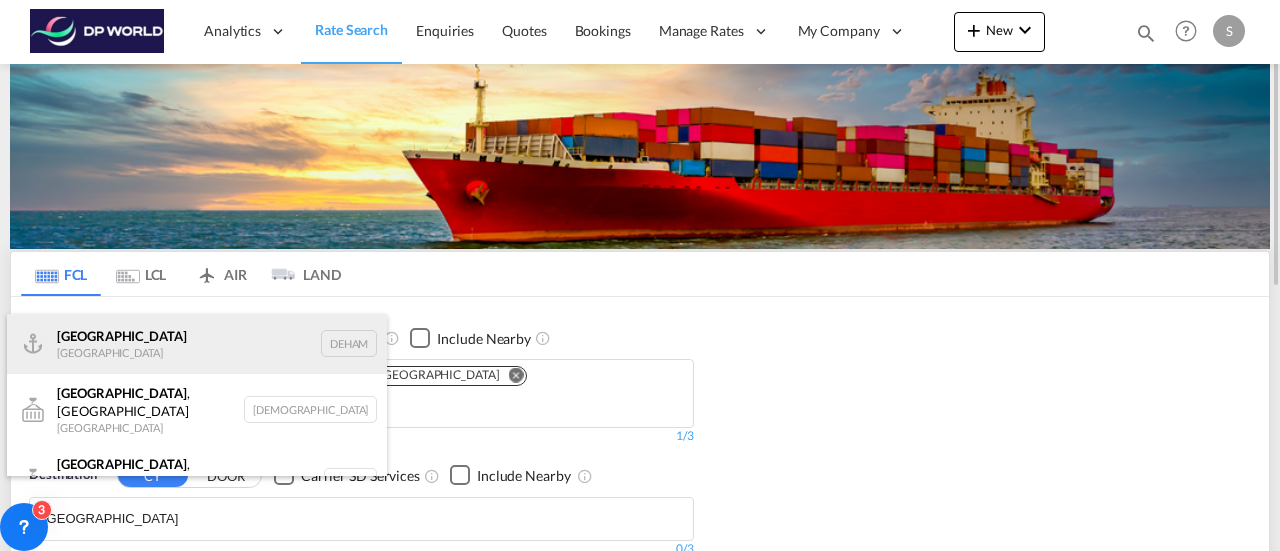 type on "[GEOGRAPHIC_DATA]" 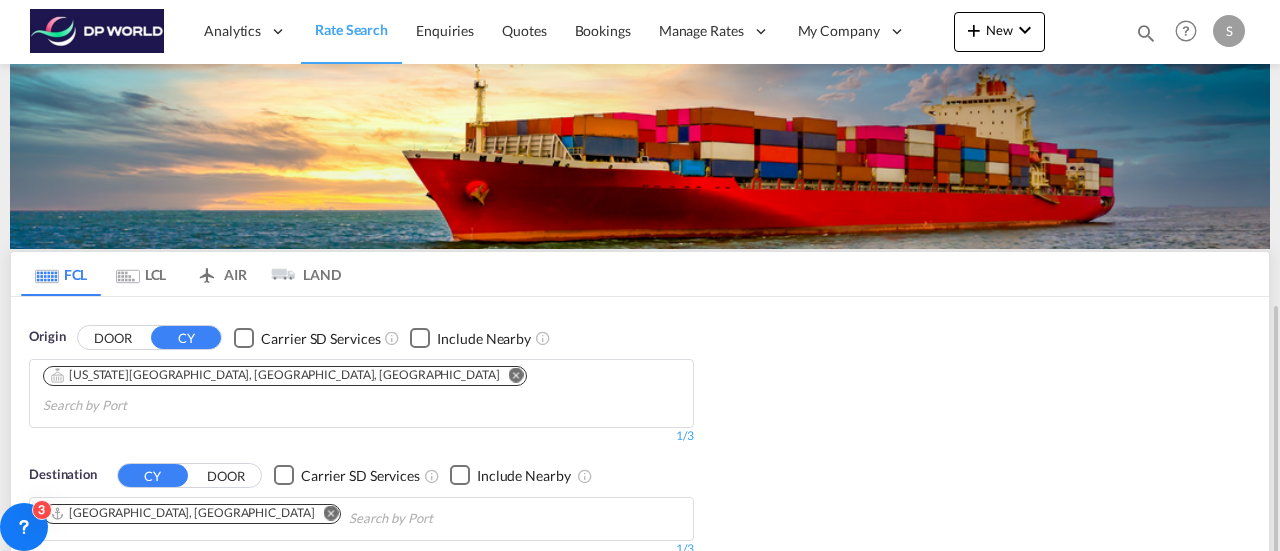scroll, scrollTop: 300, scrollLeft: 0, axis: vertical 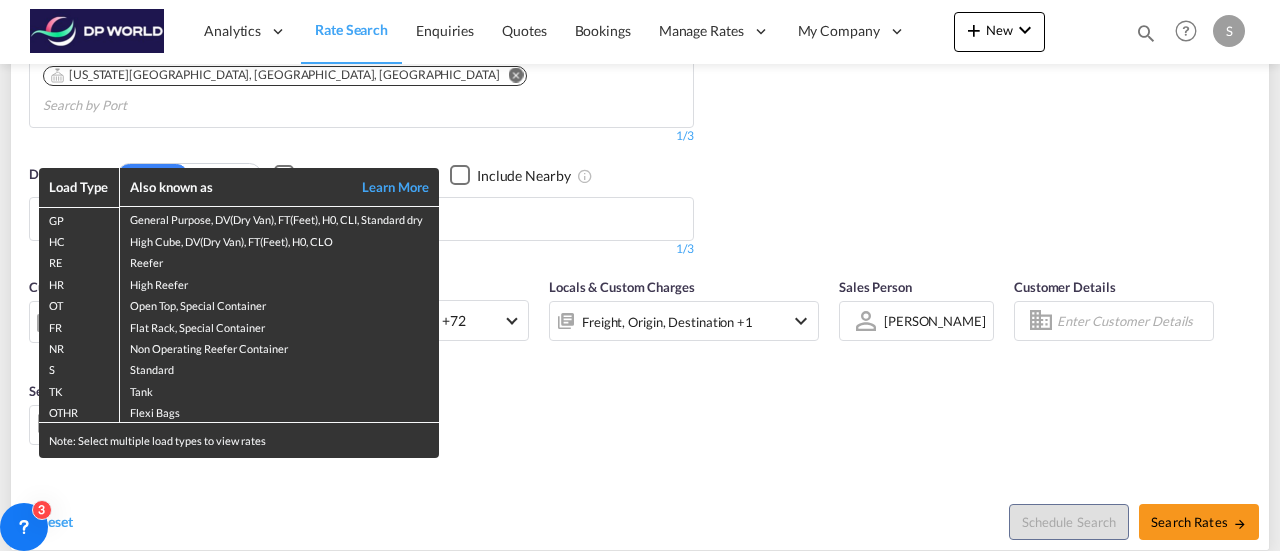 click on "Load Type Also known as Learn More GP
General Purpose, DV(Dry Van), FT(Feet), H0, CLI, Standard dry HC
High Cube, DV(Dry Van), FT(Feet), H0, CLO RE
Reefer HR
High Reefer OT
Open Top, Special Container FR
Flat Rack, Special Container NR
Non Operating Reefer Container S
Standard TK
Tank OTHR
Flexi Bags Note: Select multiple load types to view rates" at bounding box center (640, 275) 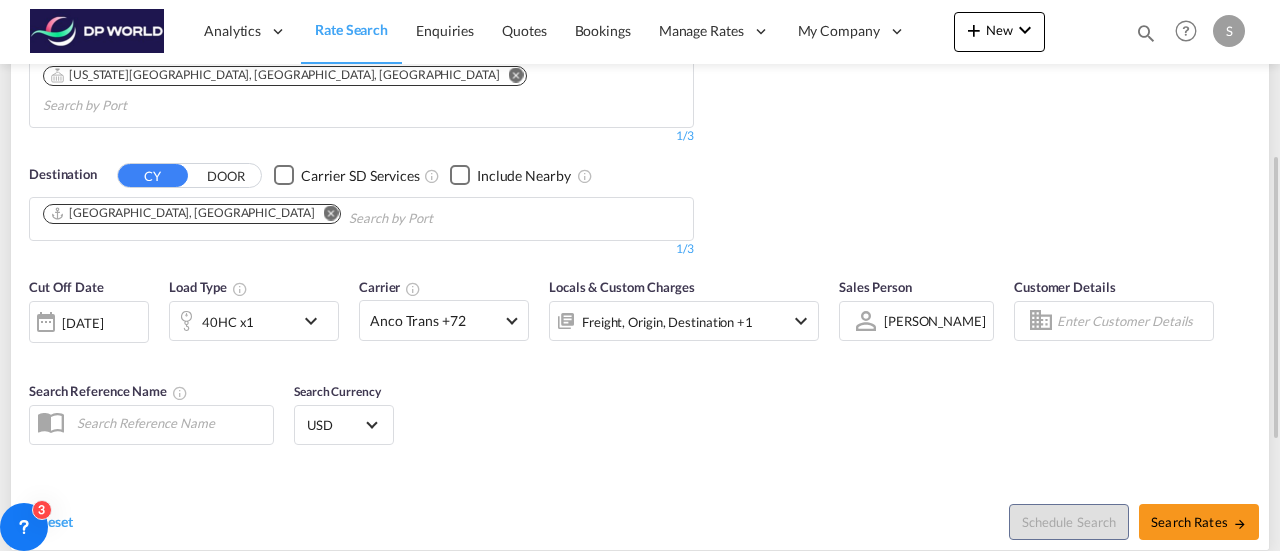 click at bounding box center [316, 321] 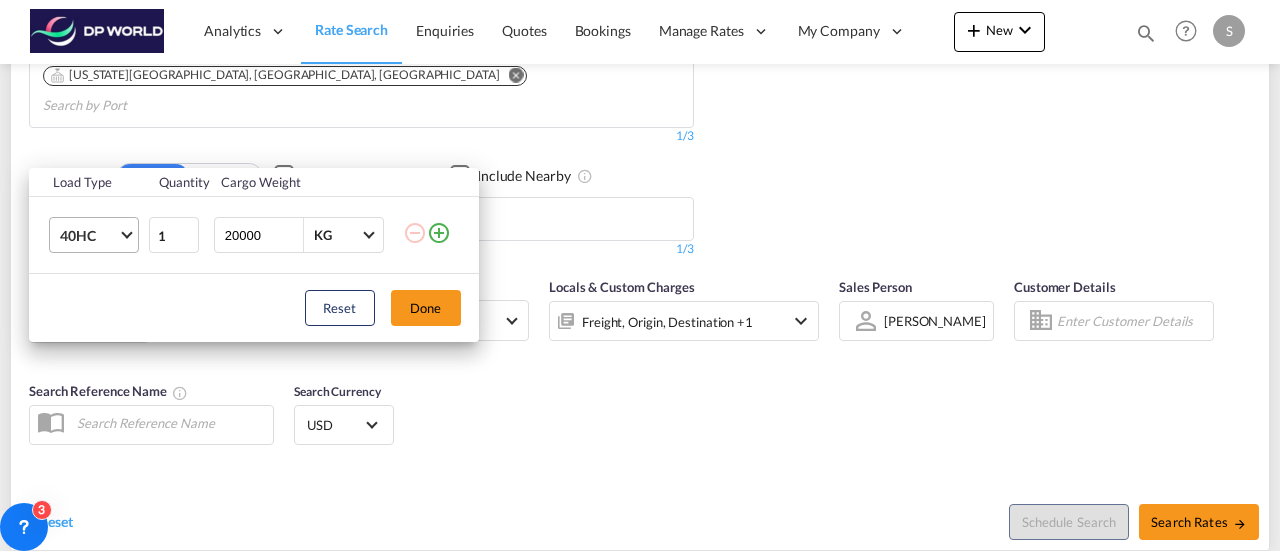 click on "40HC" at bounding box center (89, 236) 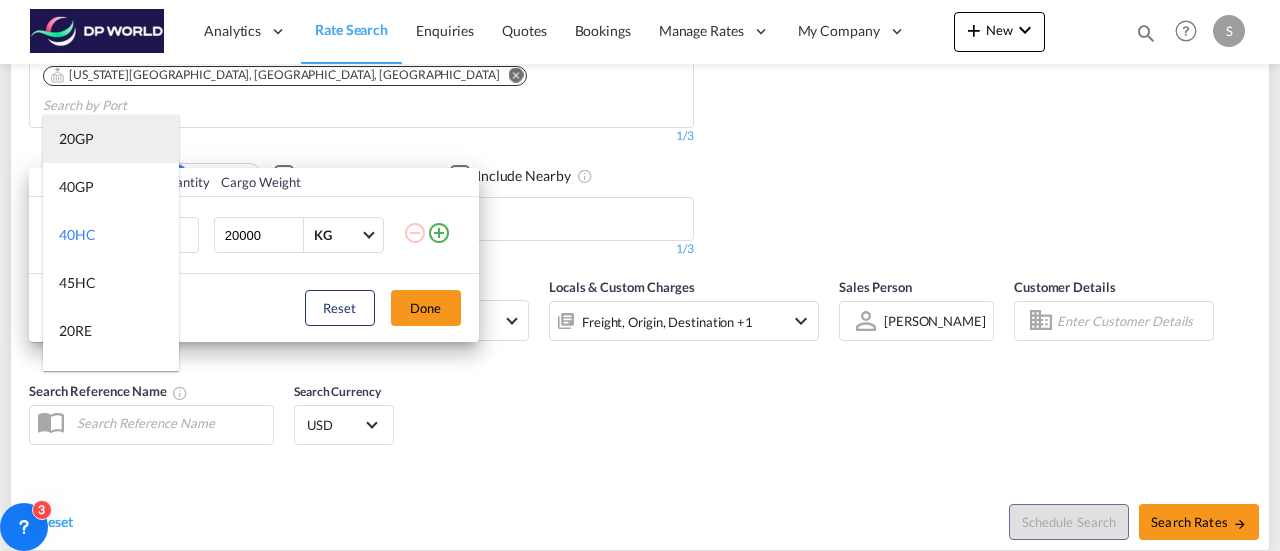 click on "20GP" at bounding box center (111, 139) 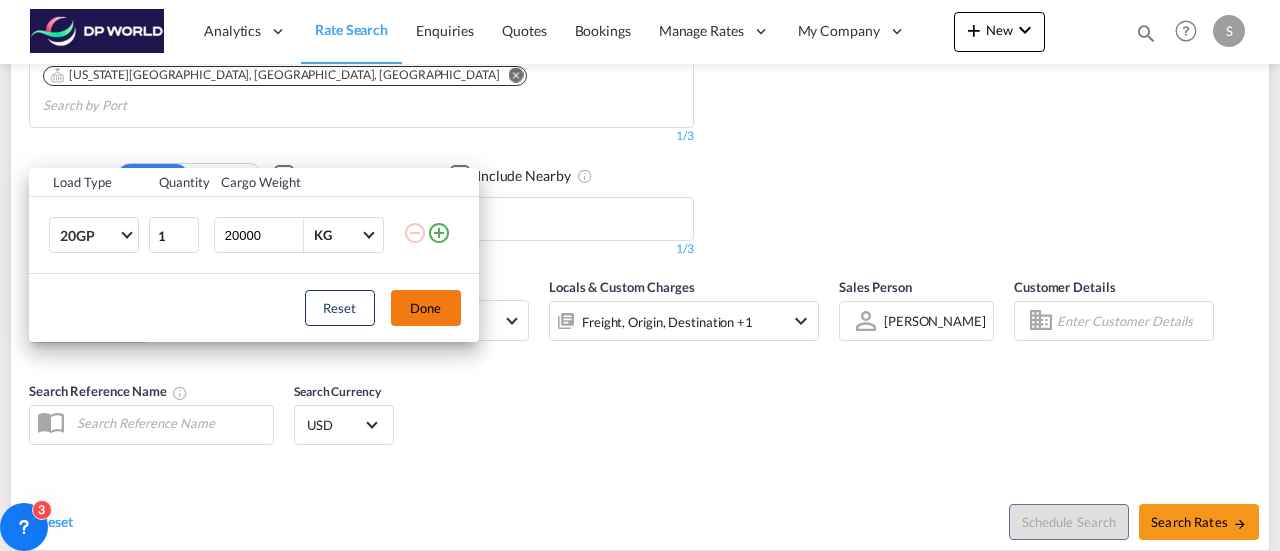 click on "Done" at bounding box center (426, 308) 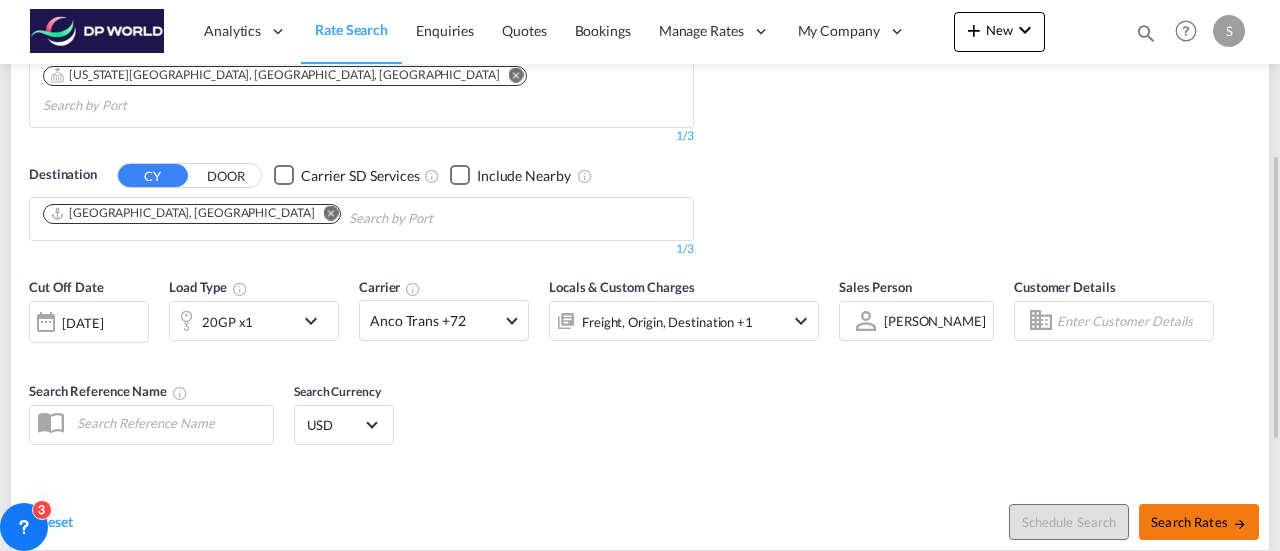 click on "Search Rates" at bounding box center (1199, 522) 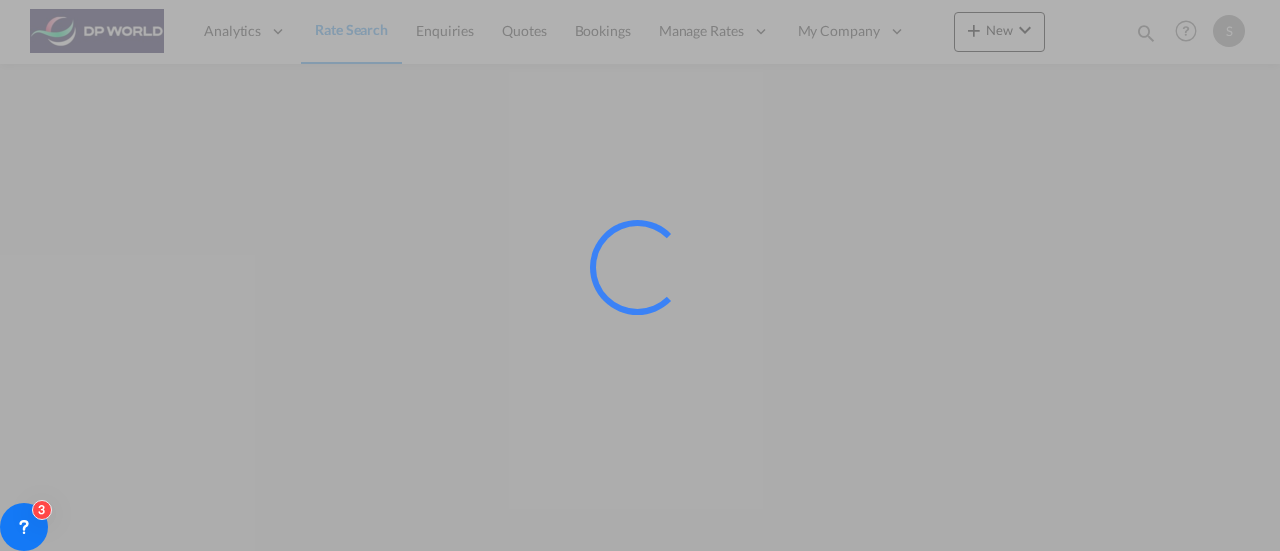 scroll, scrollTop: 0, scrollLeft: 0, axis: both 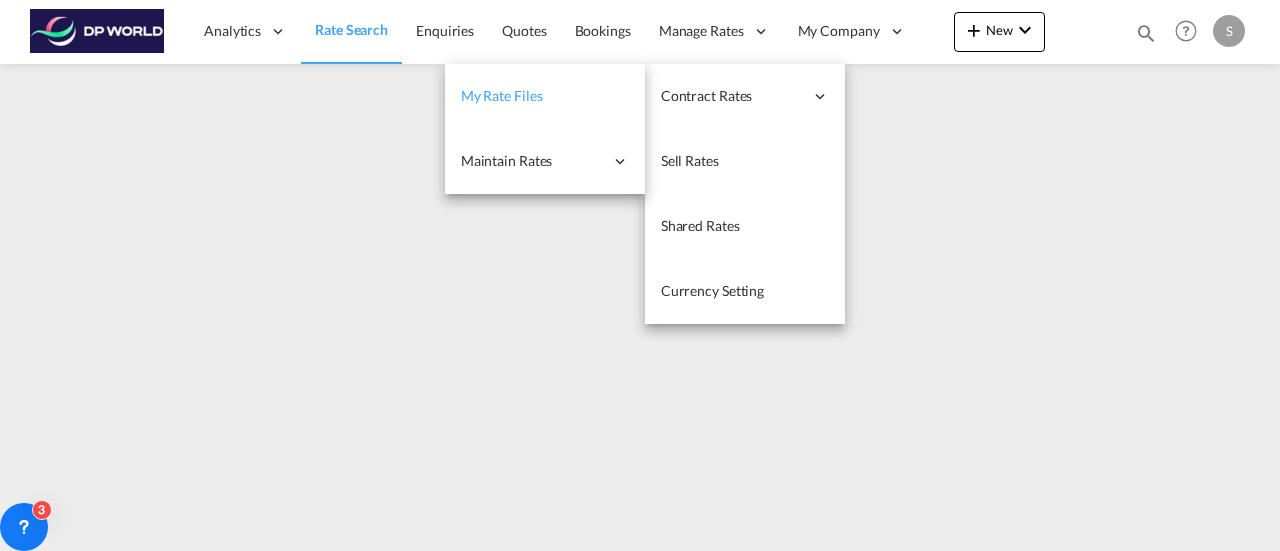click on "My Rate Files" at bounding box center (502, 95) 